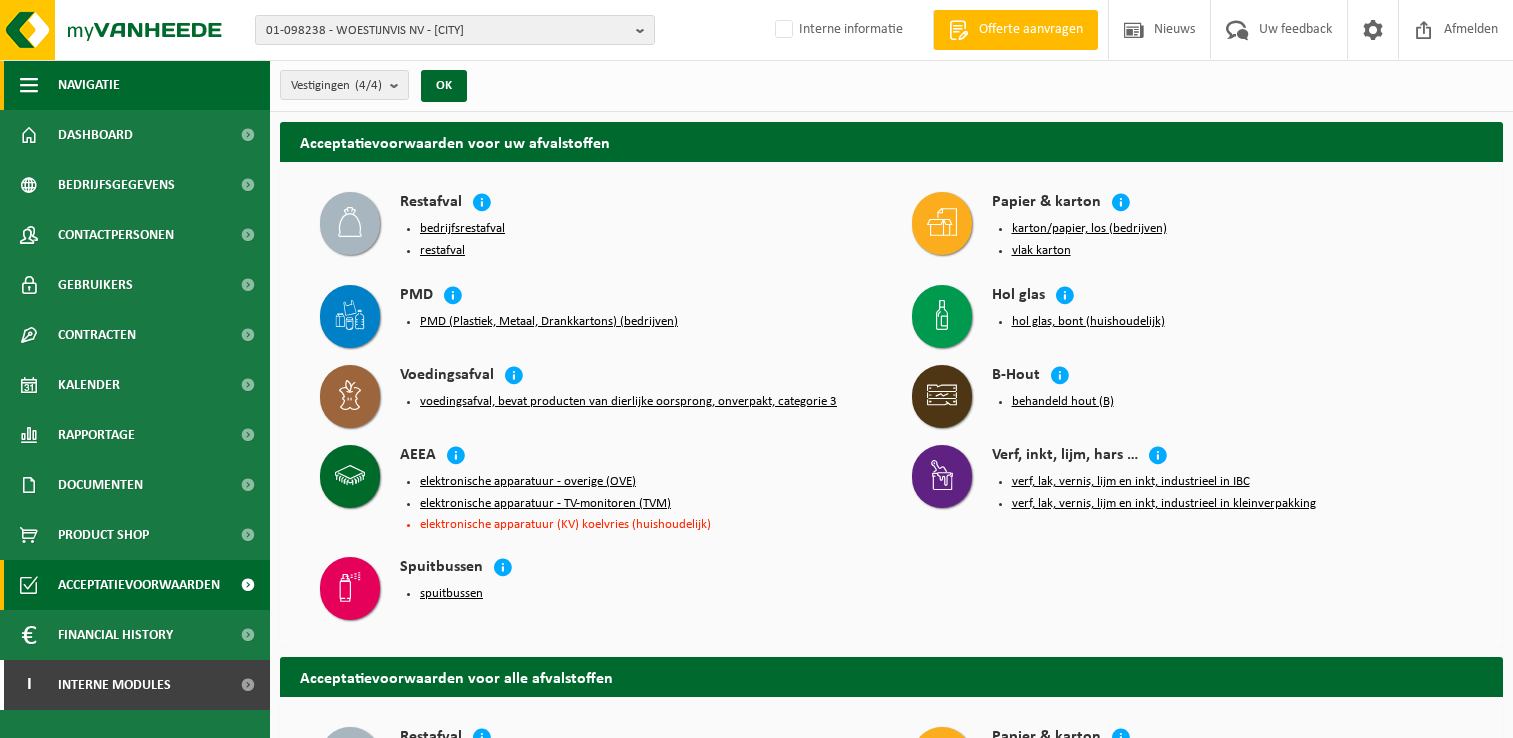 scroll, scrollTop: 0, scrollLeft: 0, axis: both 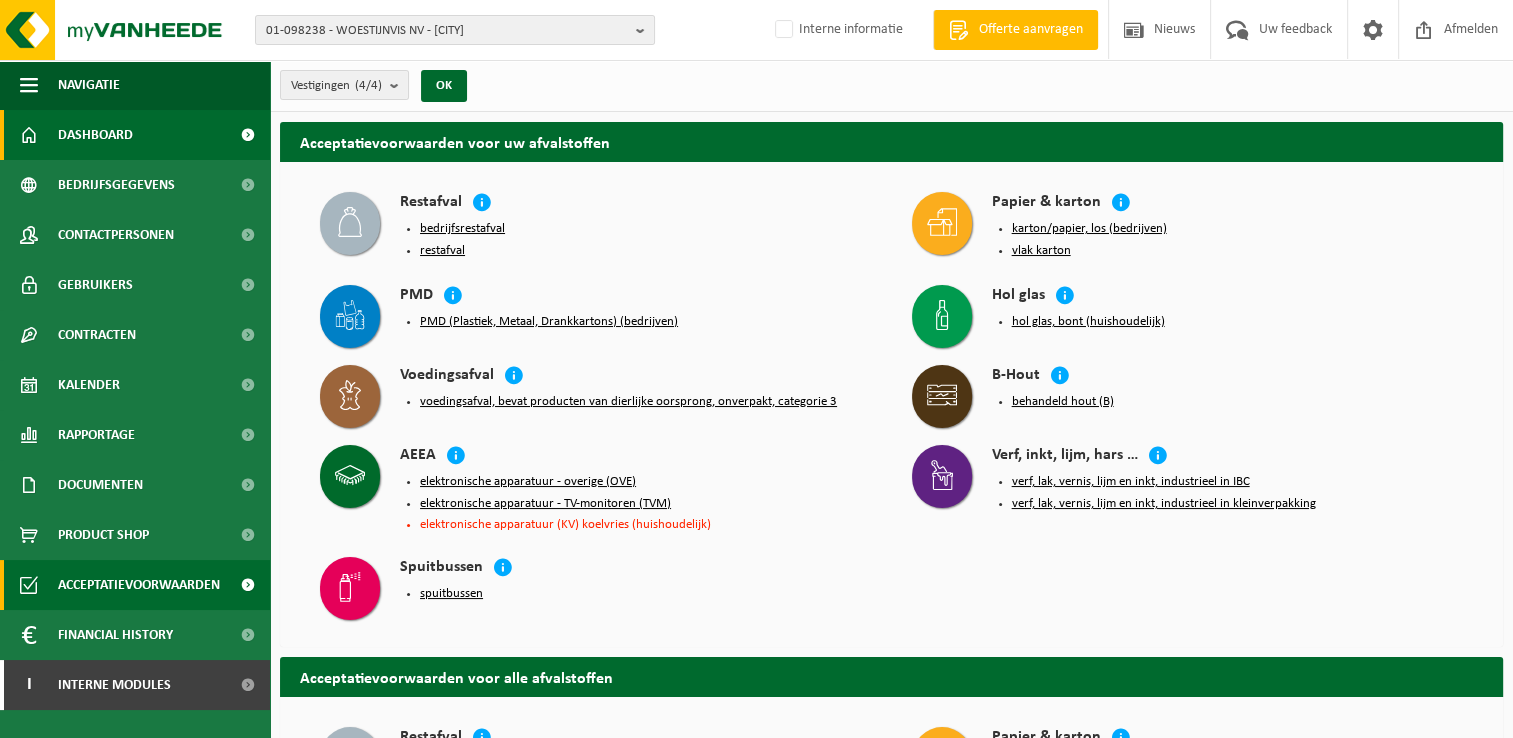 click on "Dashboard" at bounding box center (95, 135) 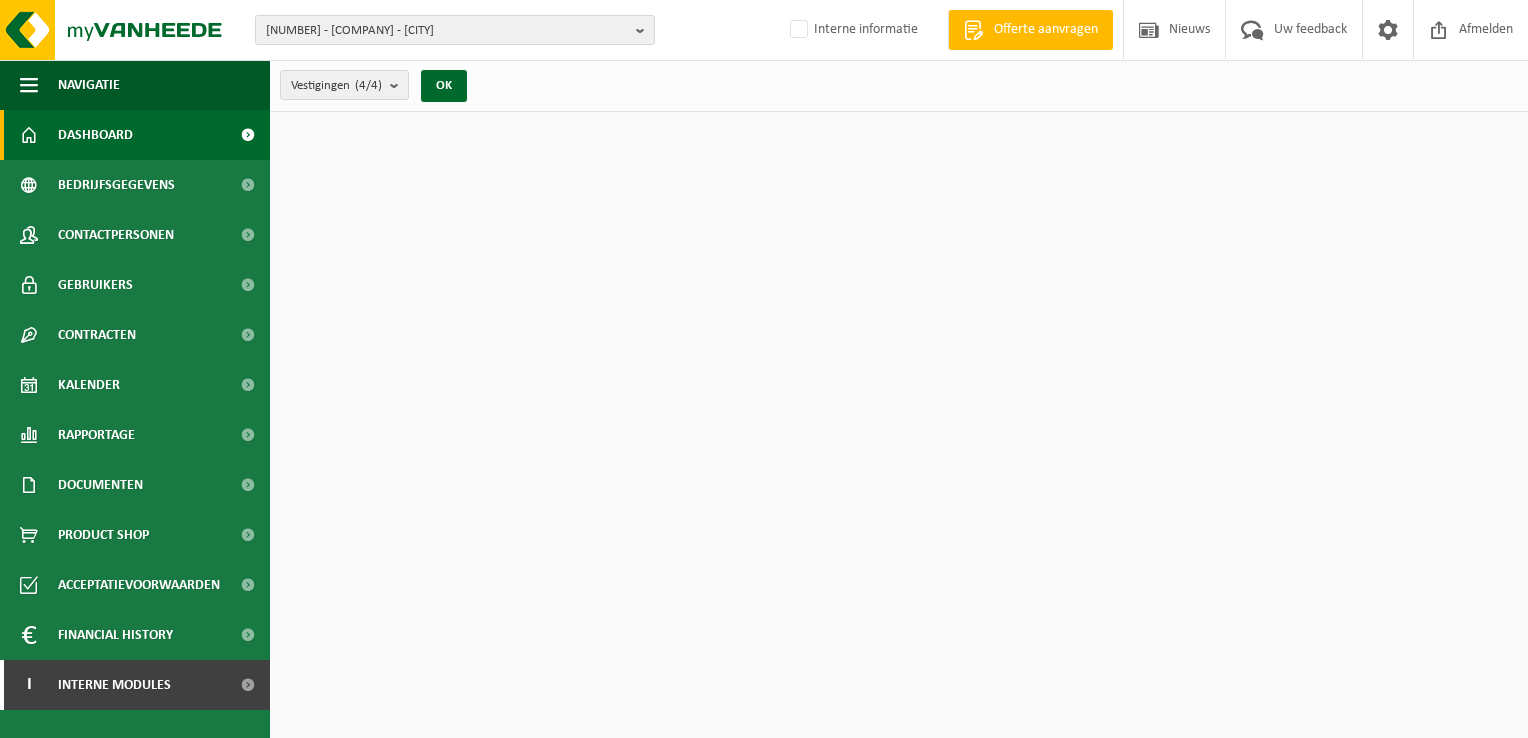 scroll, scrollTop: 0, scrollLeft: 0, axis: both 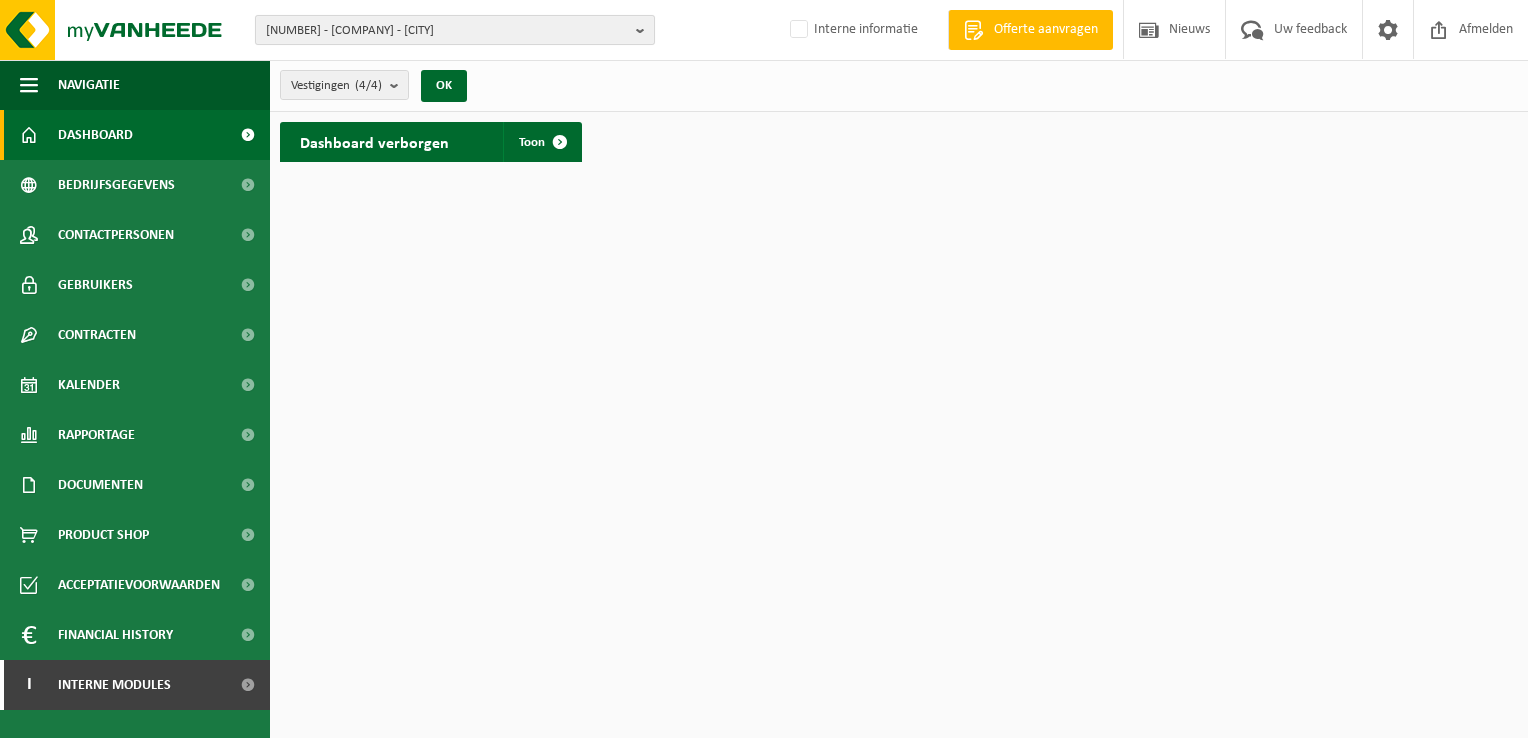 click at bounding box center [645, 30] 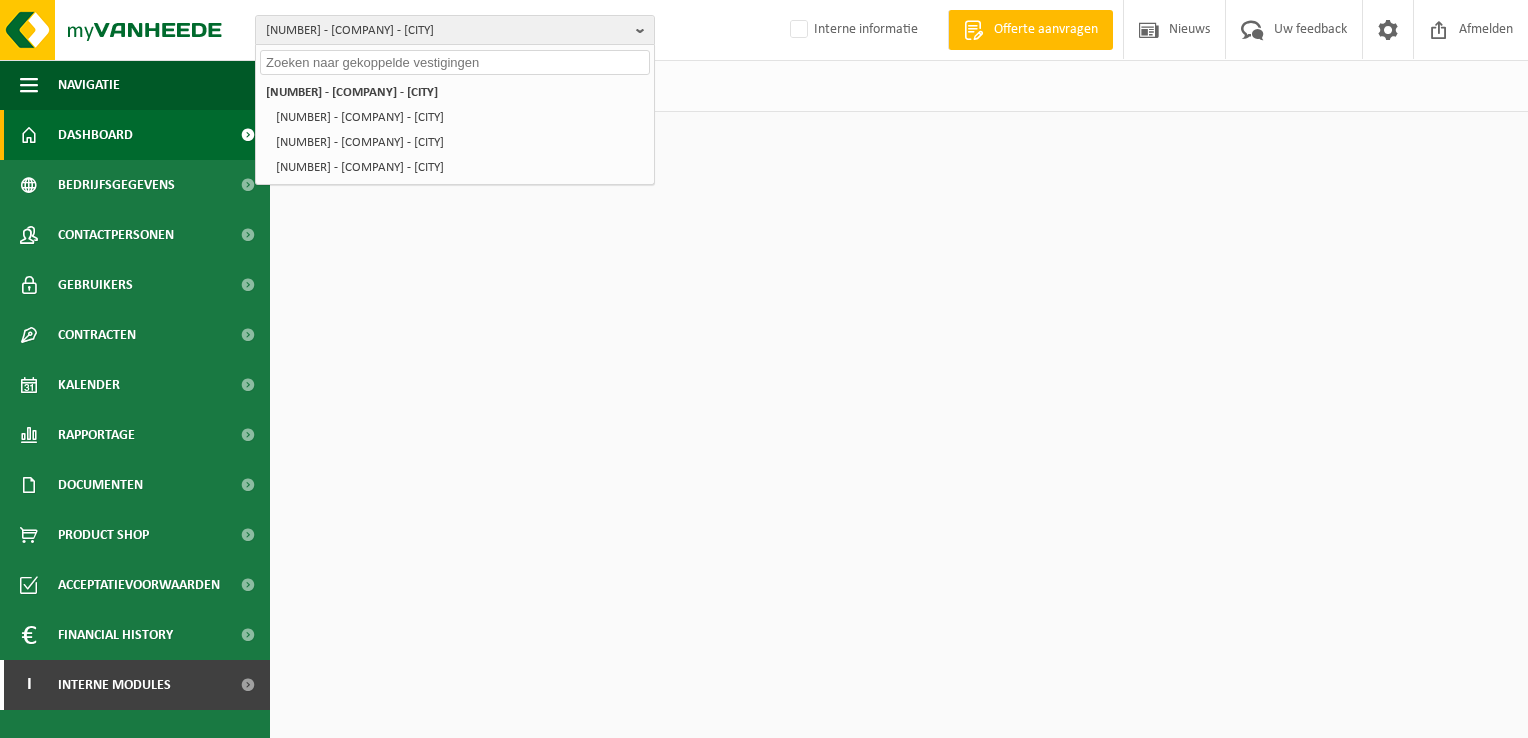 click at bounding box center (455, 62) 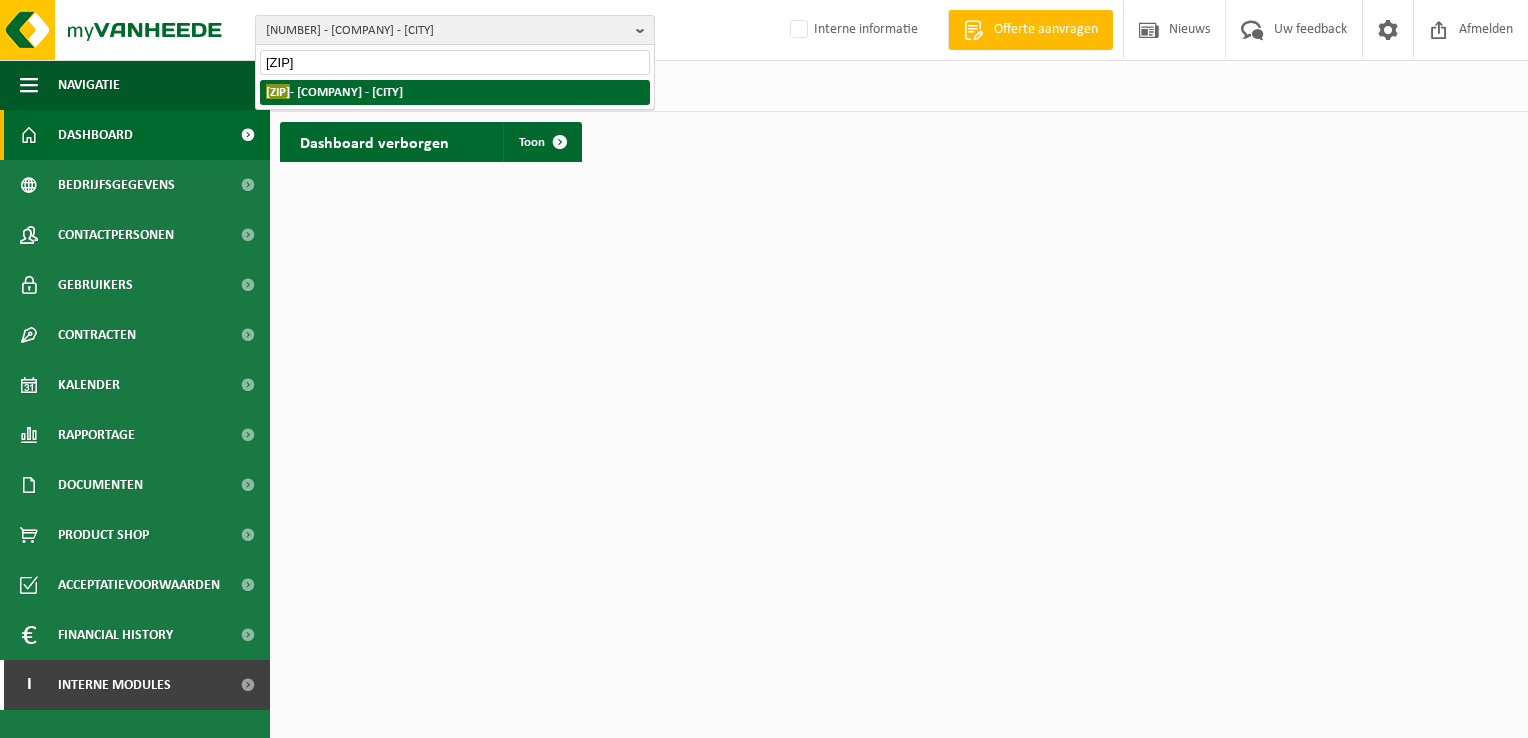 type on "01-069144" 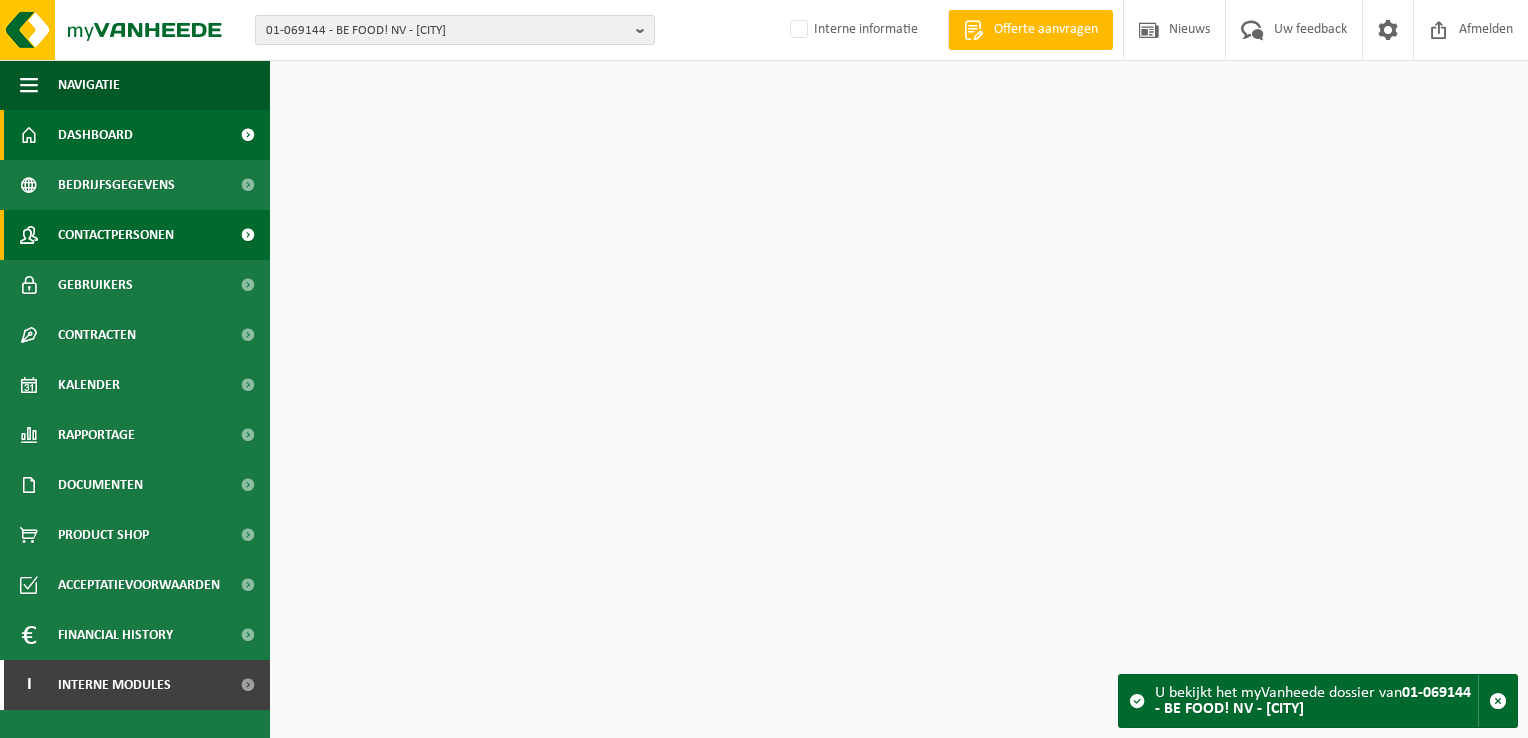 scroll, scrollTop: 0, scrollLeft: 0, axis: both 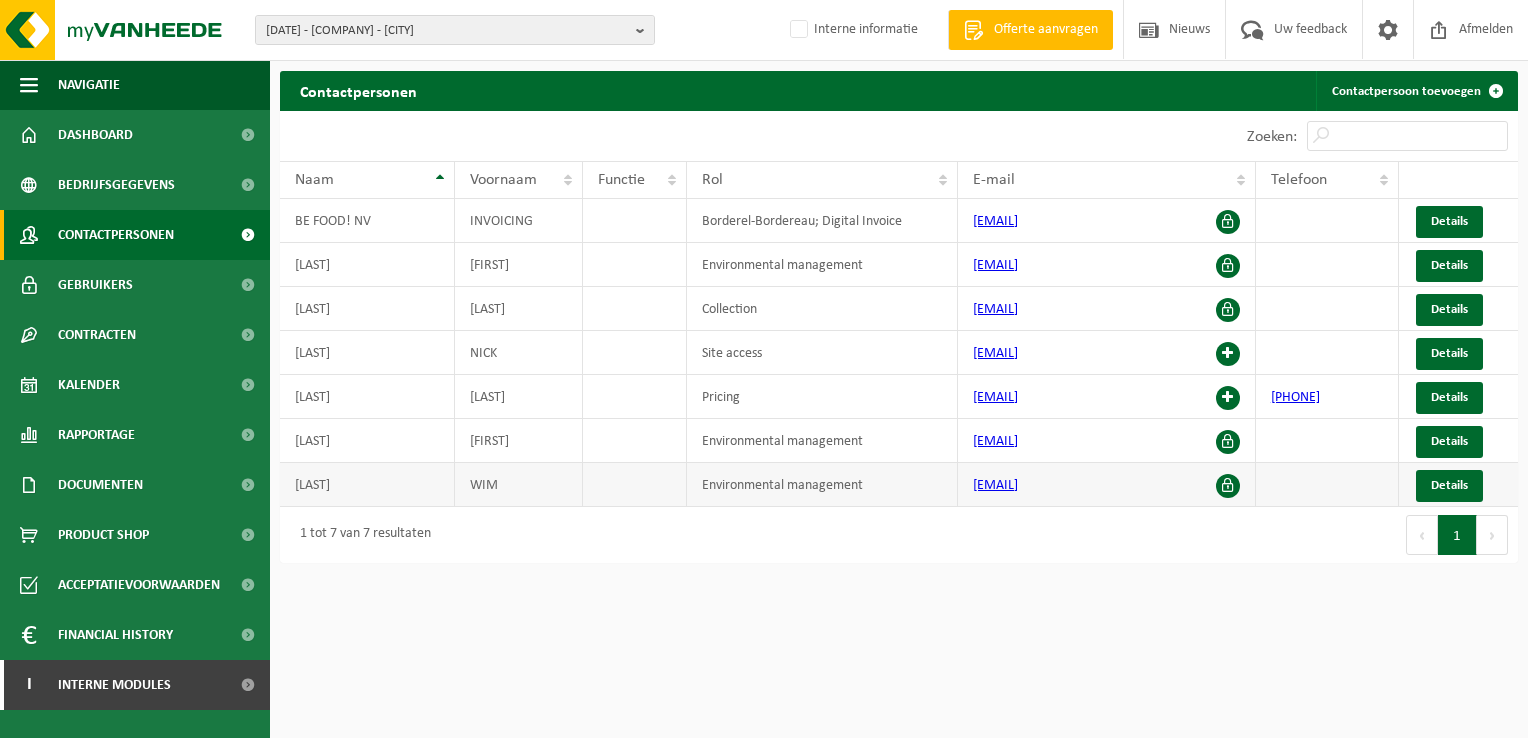 click at bounding box center (1228, 486) 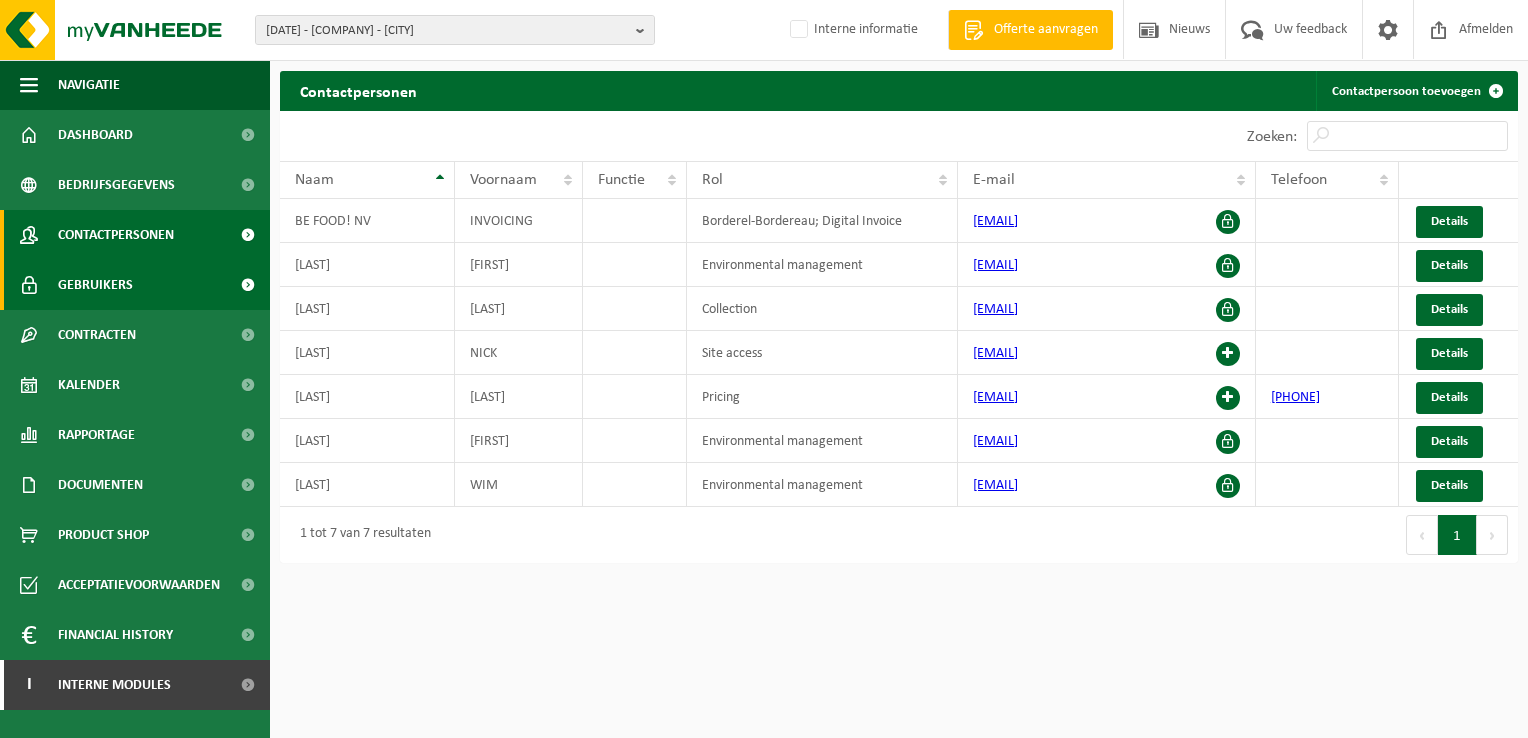 click on "Gebruikers" at bounding box center (95, 285) 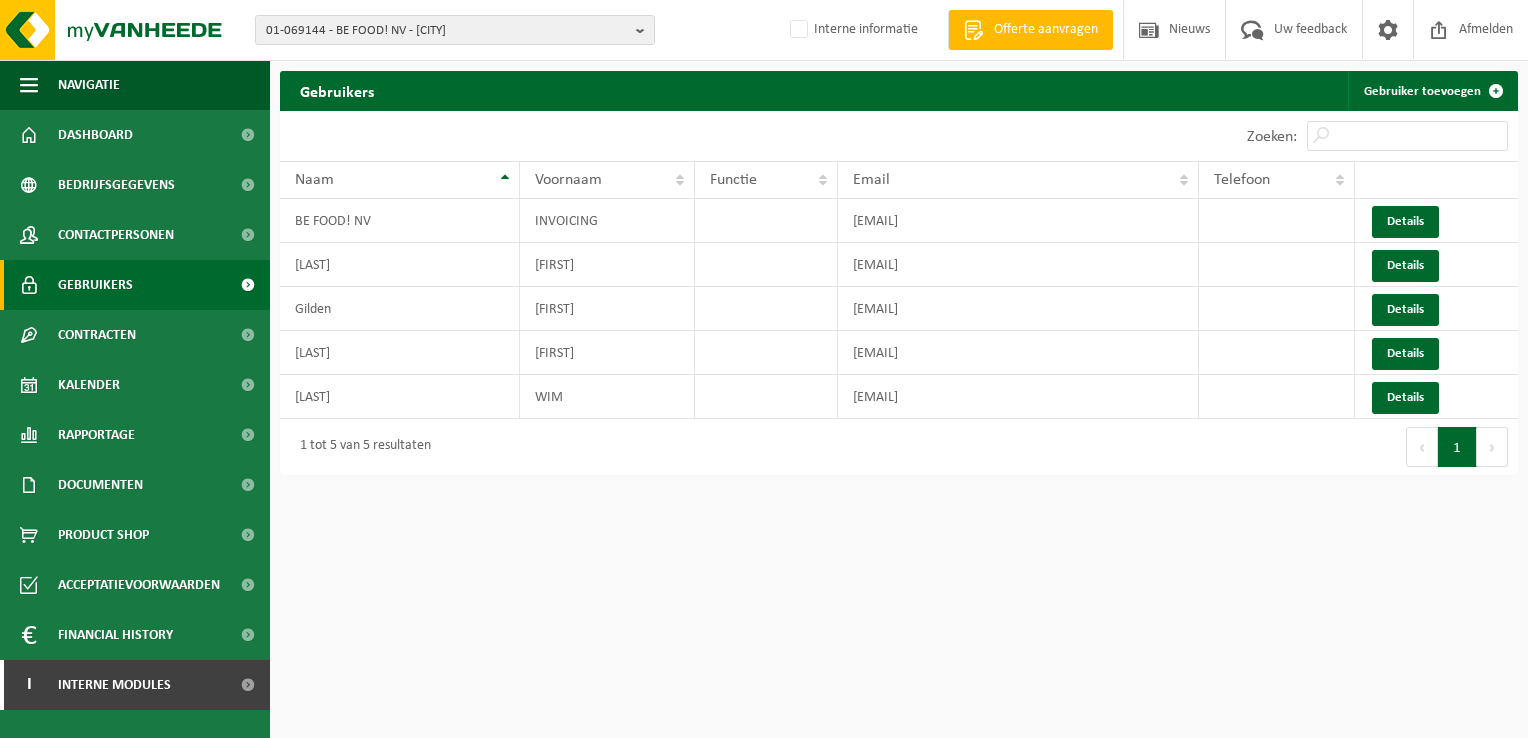 scroll, scrollTop: 0, scrollLeft: 0, axis: both 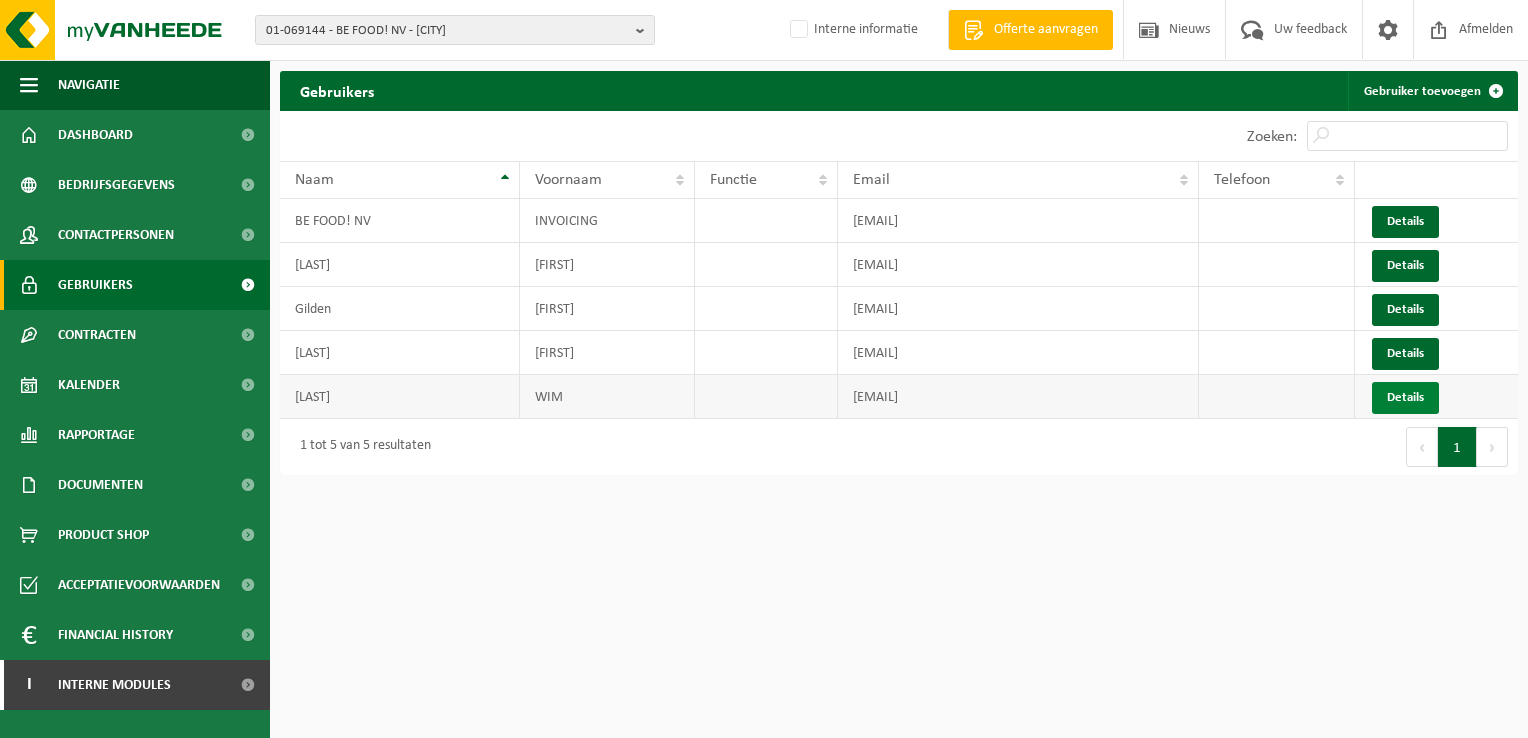 click on "Details" at bounding box center [1405, 397] 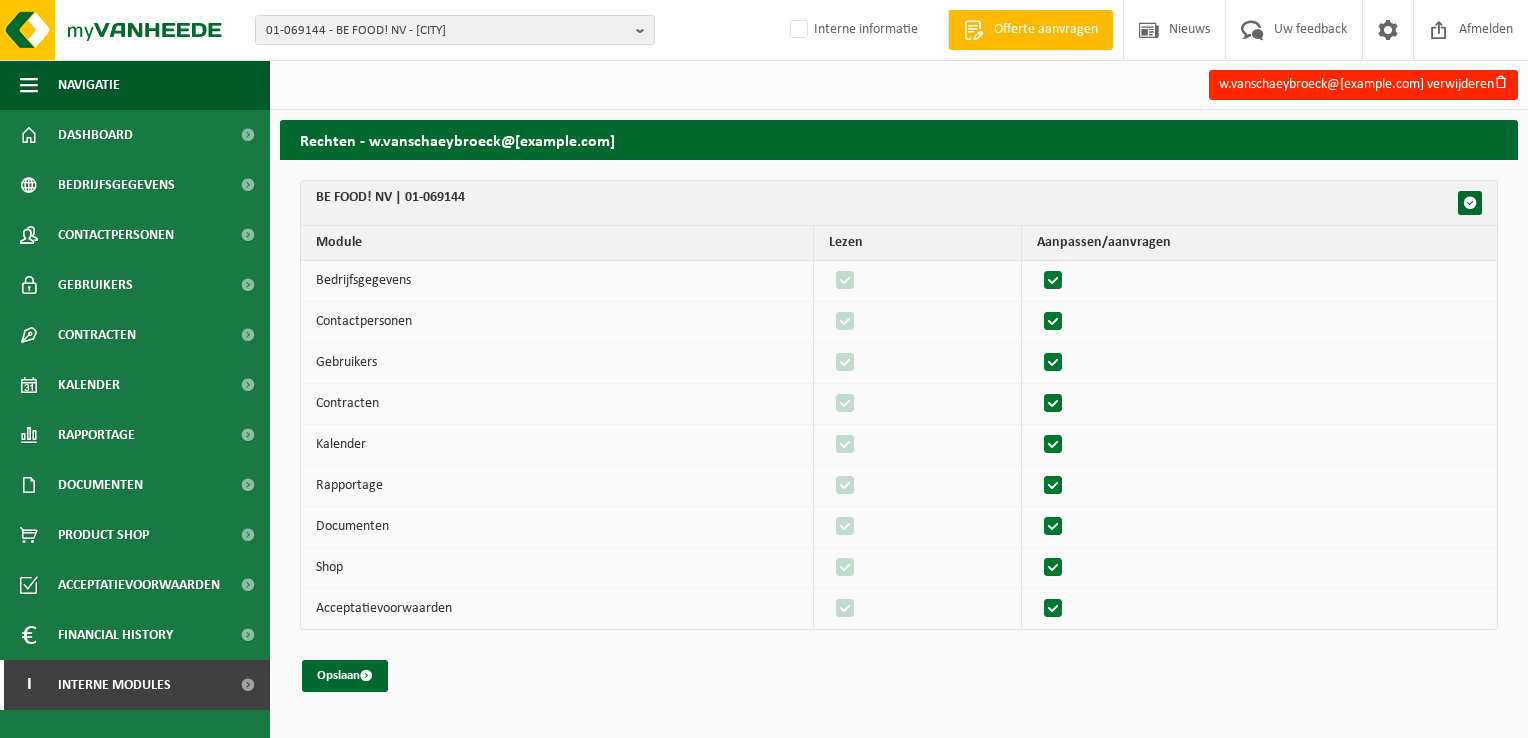 scroll, scrollTop: 0, scrollLeft: 0, axis: both 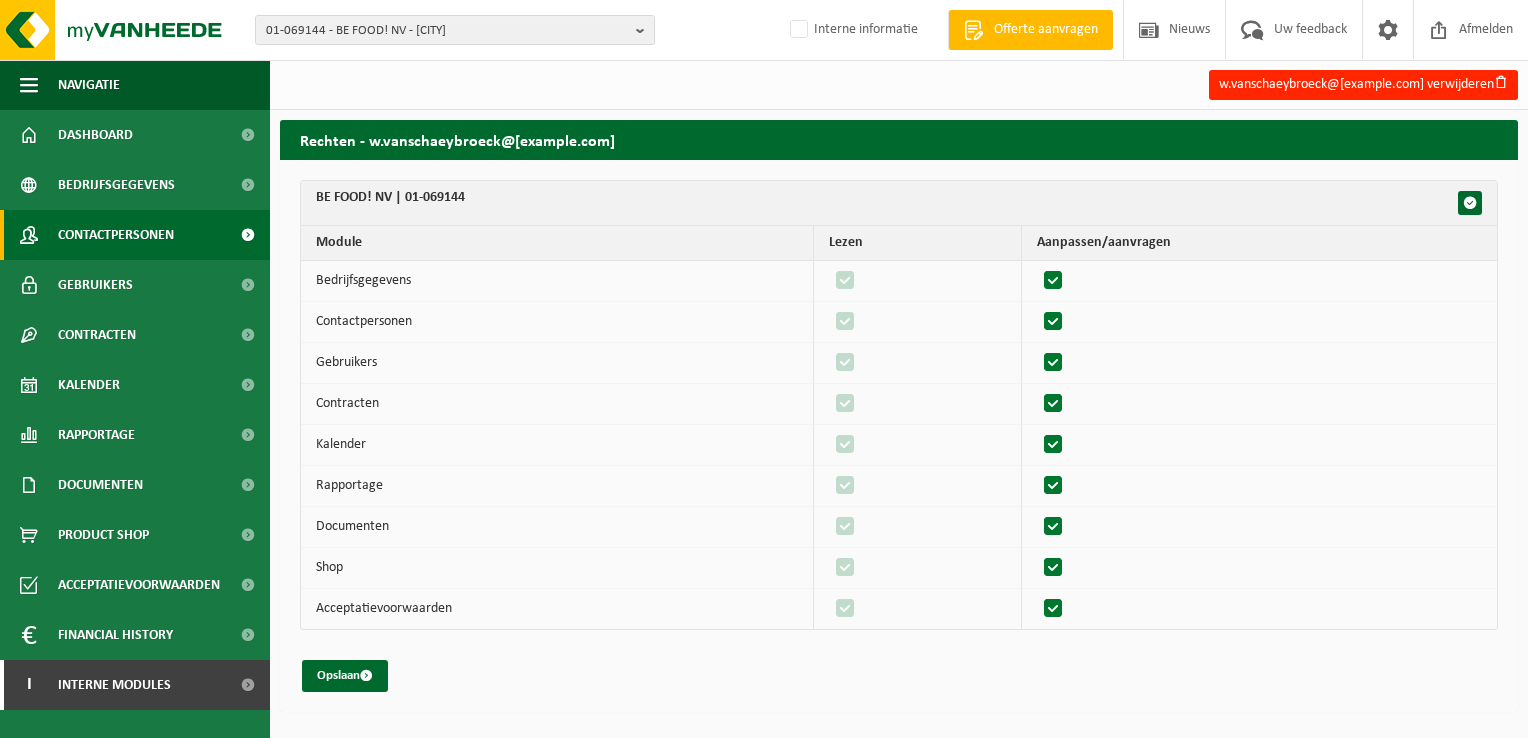 click on "Contactpersonen" at bounding box center [116, 235] 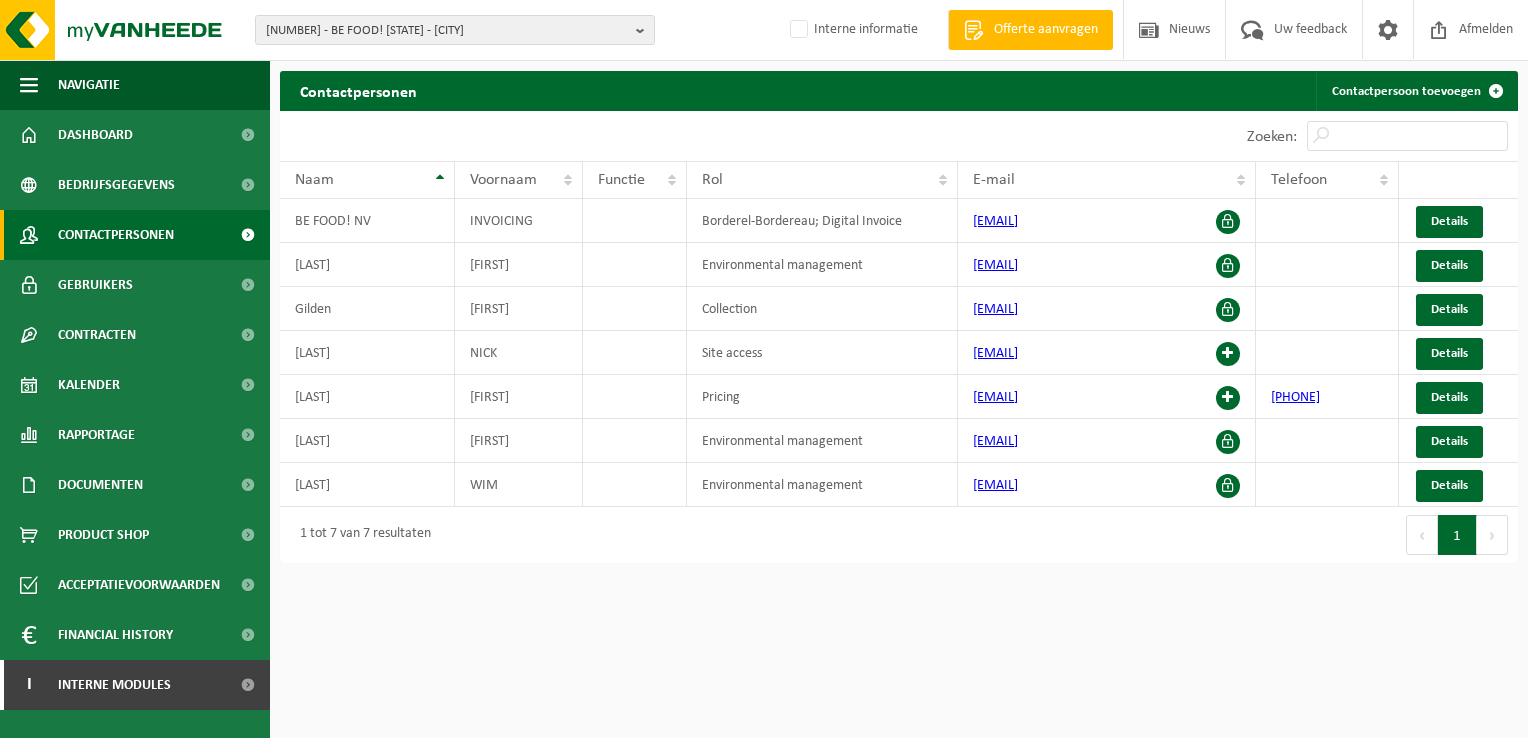 scroll, scrollTop: 0, scrollLeft: 0, axis: both 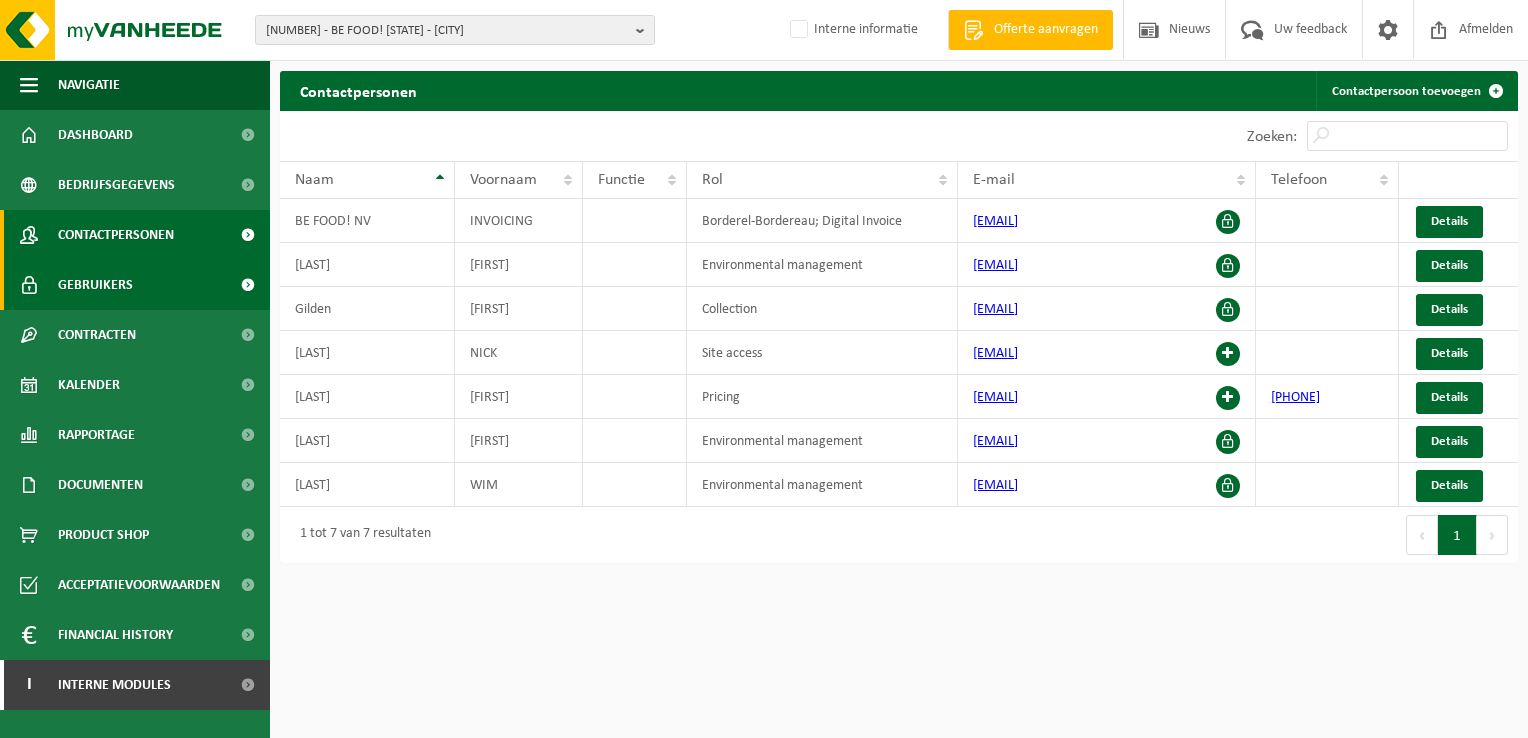 click on "Gebruikers" at bounding box center (95, 285) 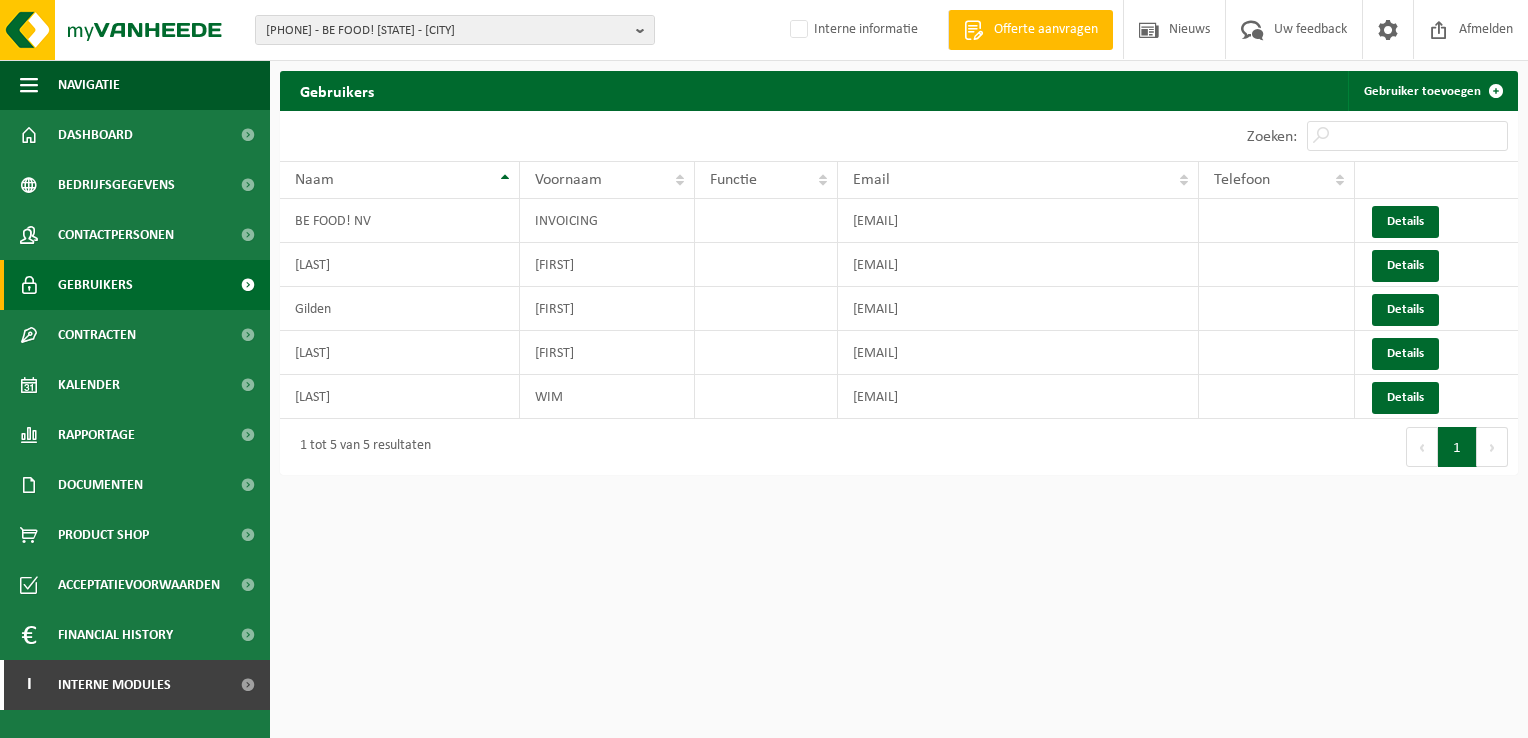 scroll, scrollTop: 0, scrollLeft: 0, axis: both 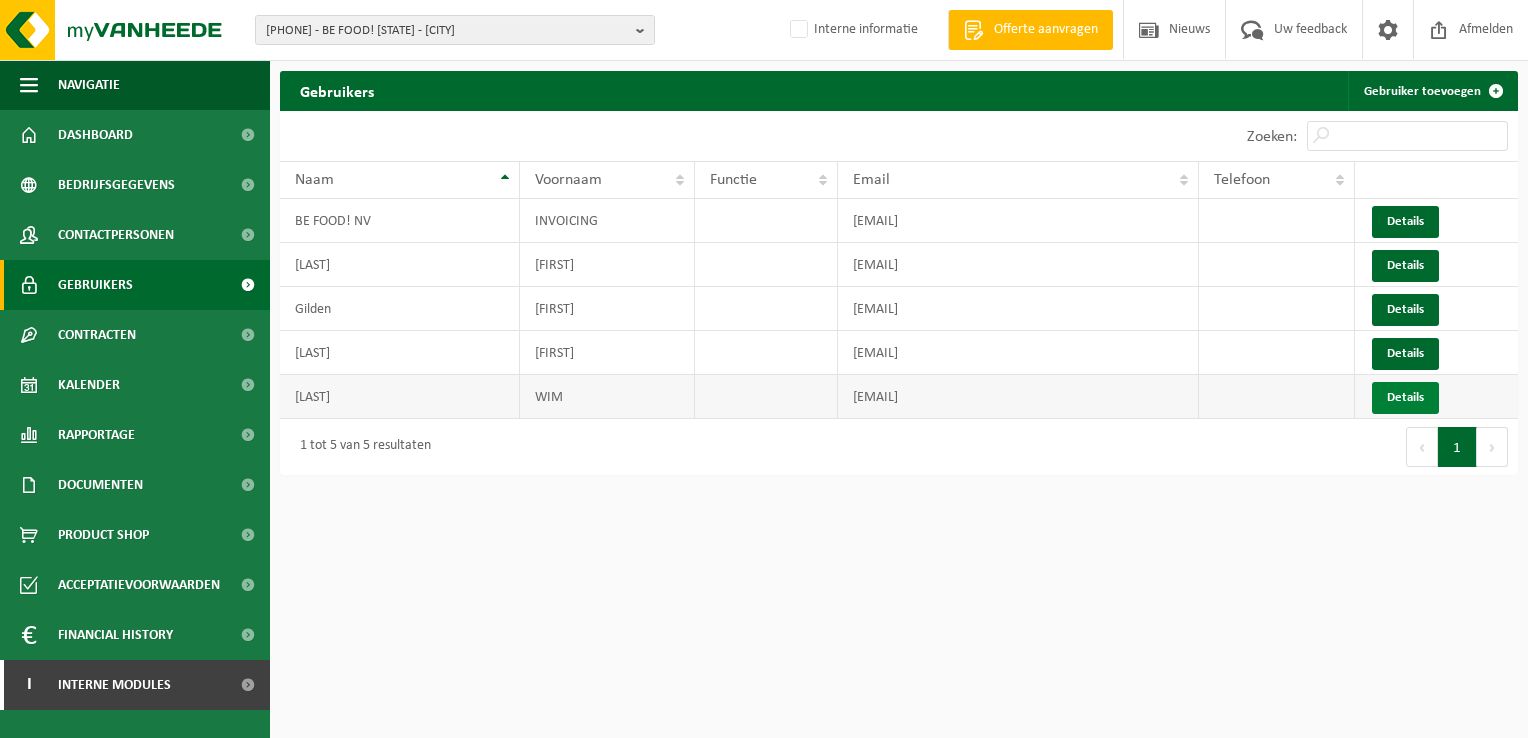 click on "Details" at bounding box center (1405, 397) 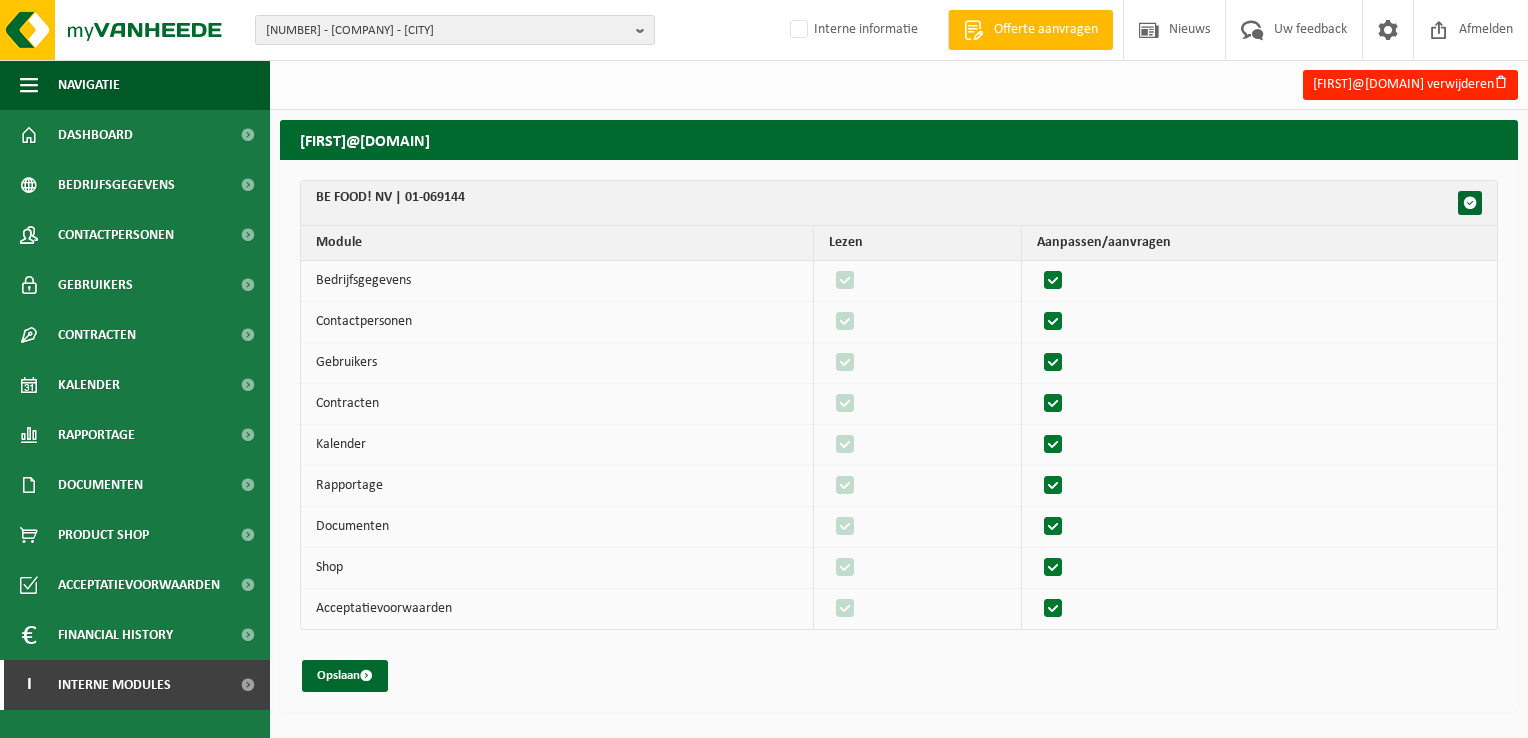 scroll, scrollTop: 0, scrollLeft: 0, axis: both 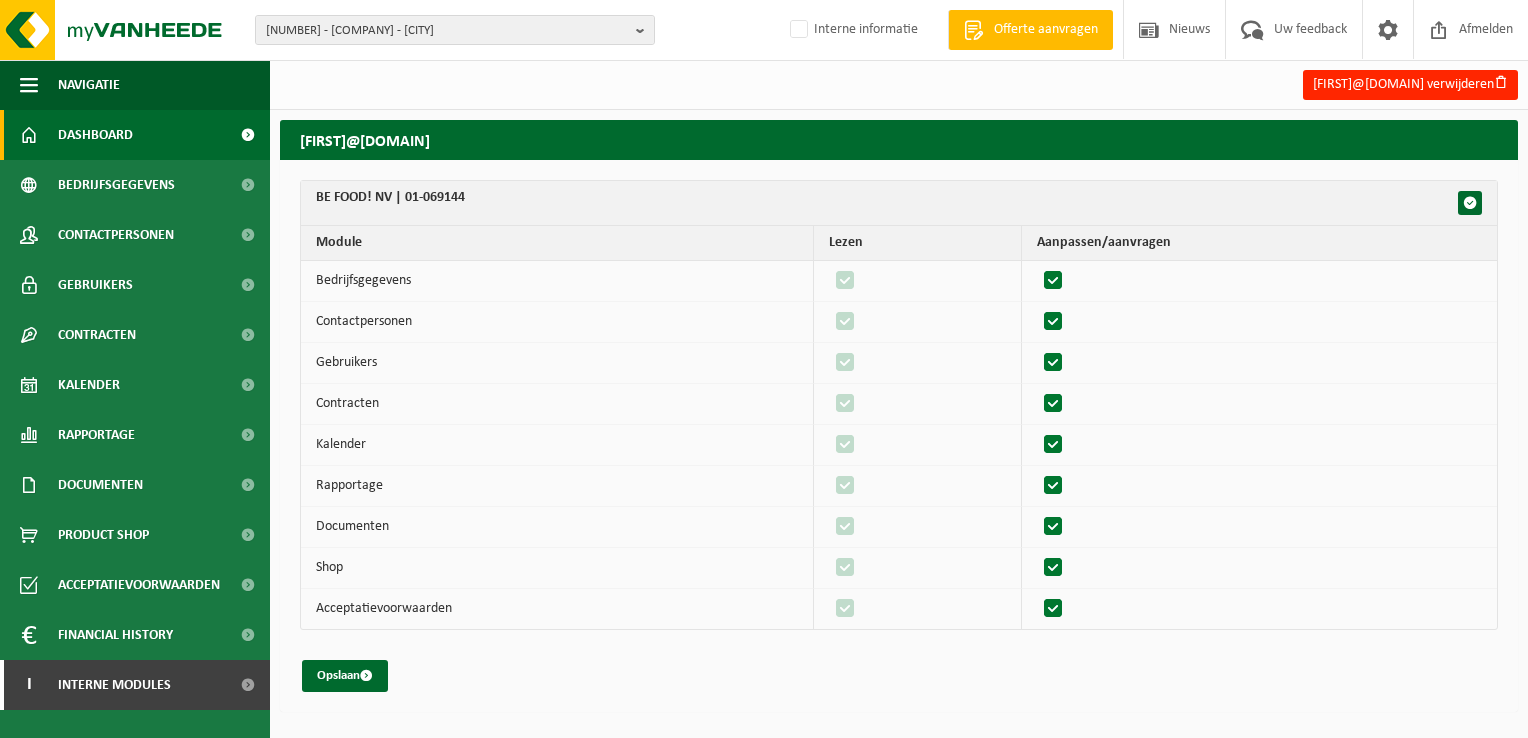 click on "Dashboard" at bounding box center (95, 135) 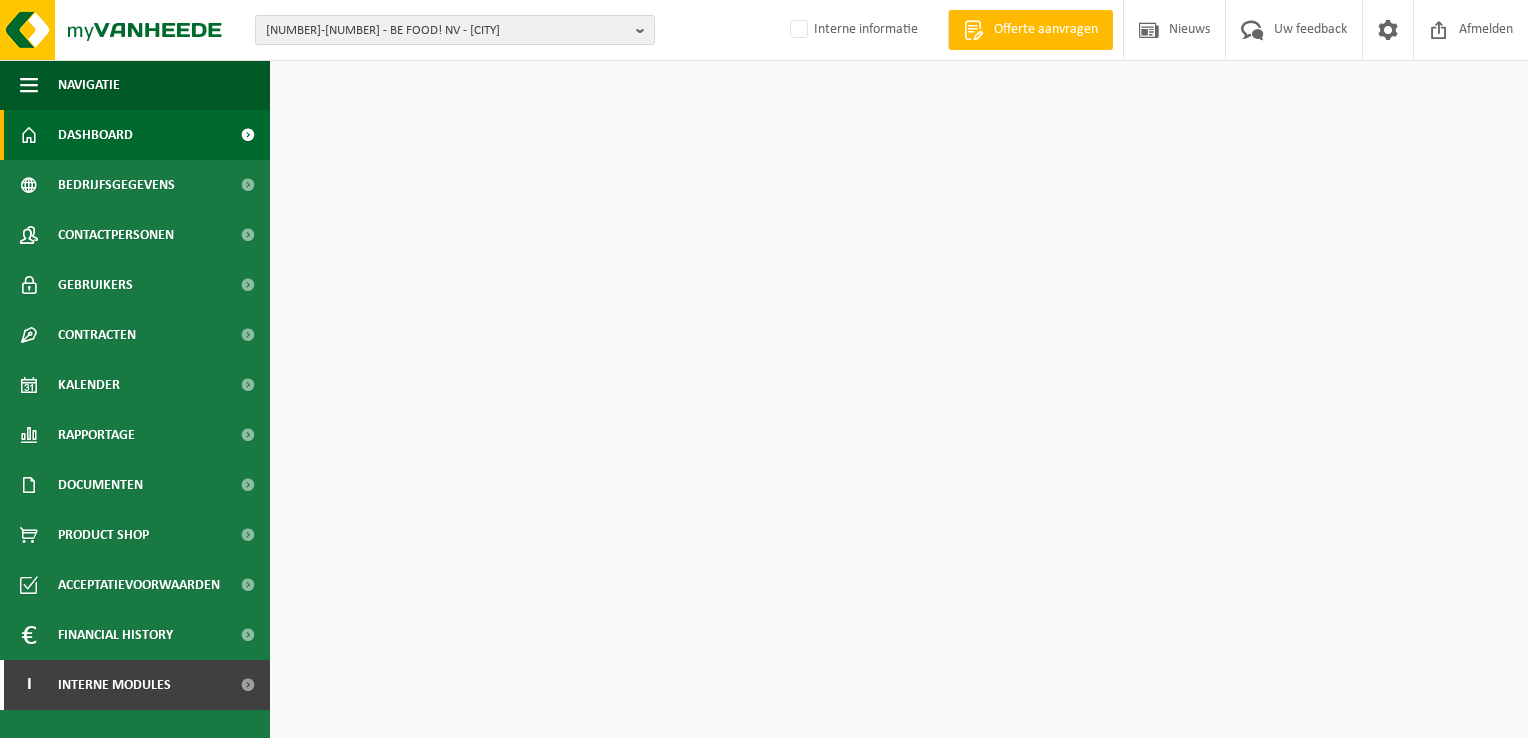scroll, scrollTop: 0, scrollLeft: 0, axis: both 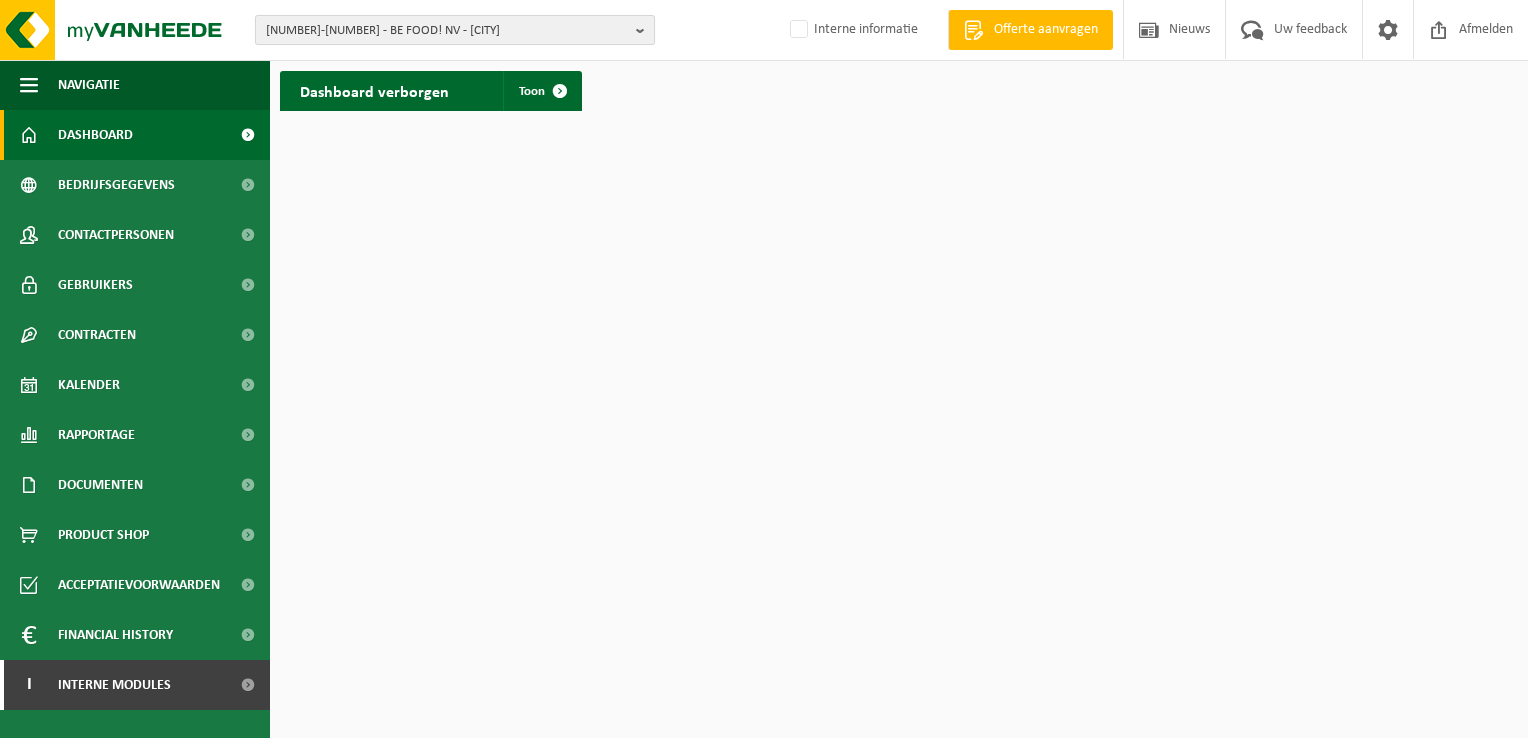 click at bounding box center (645, 30) 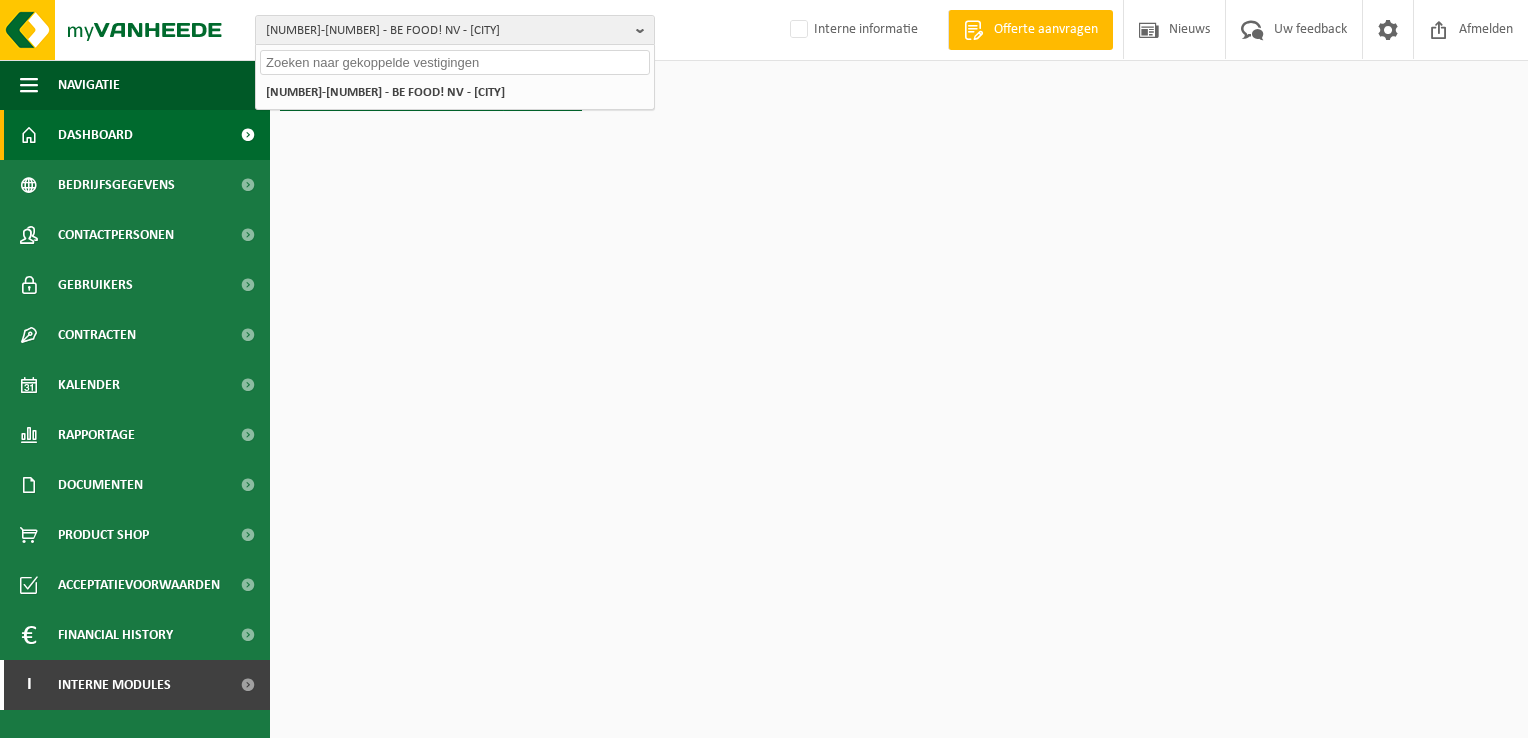 click at bounding box center [455, 62] 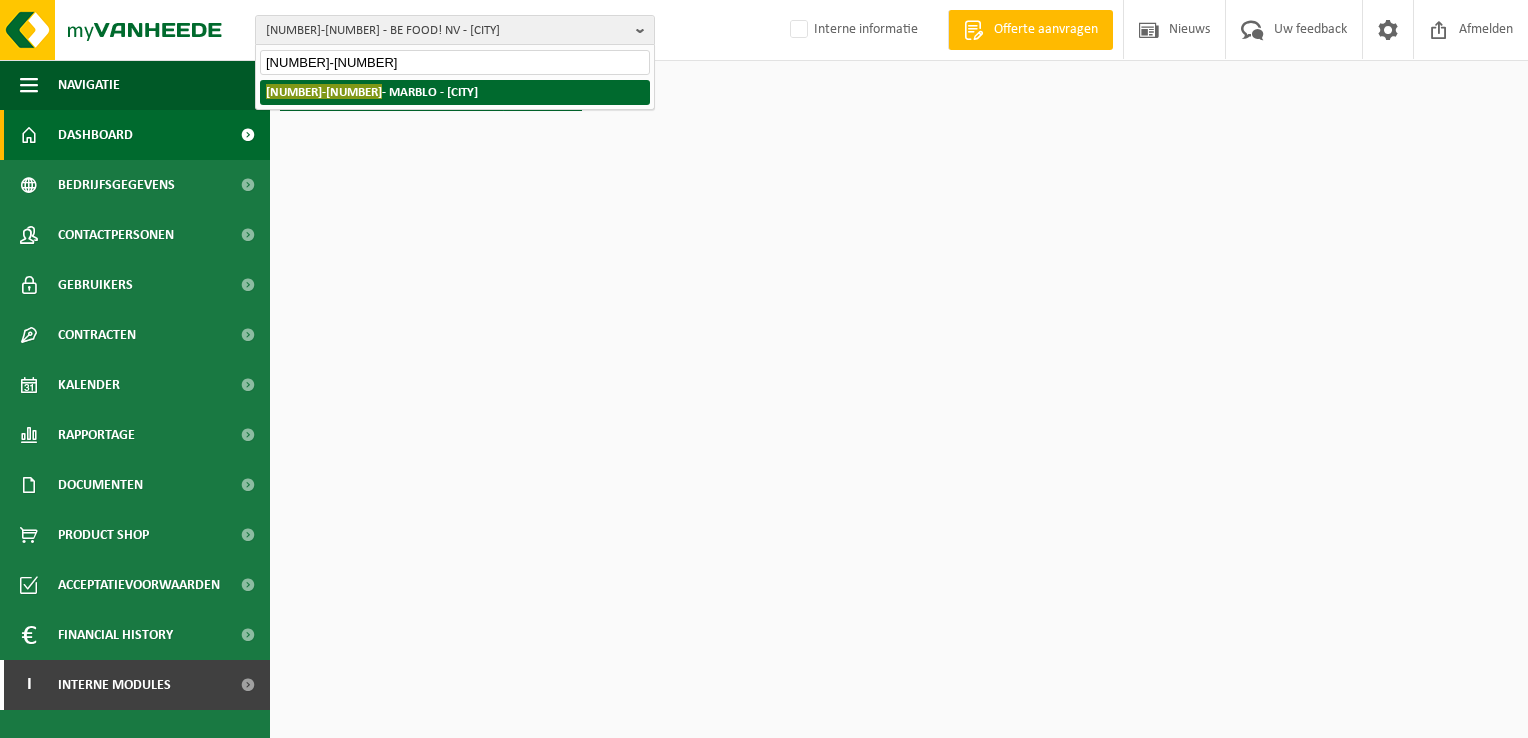 type on "10-748201" 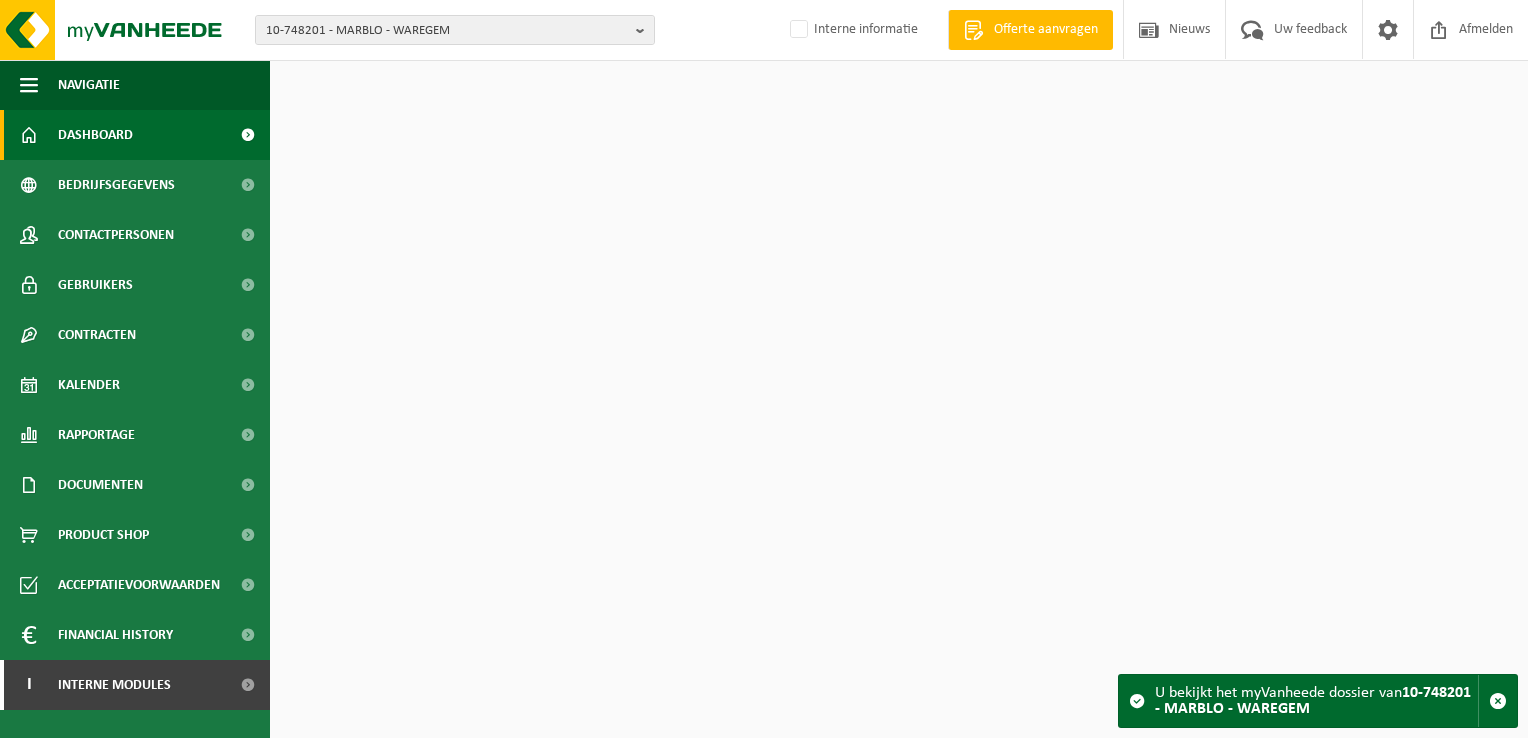scroll, scrollTop: 0, scrollLeft: 0, axis: both 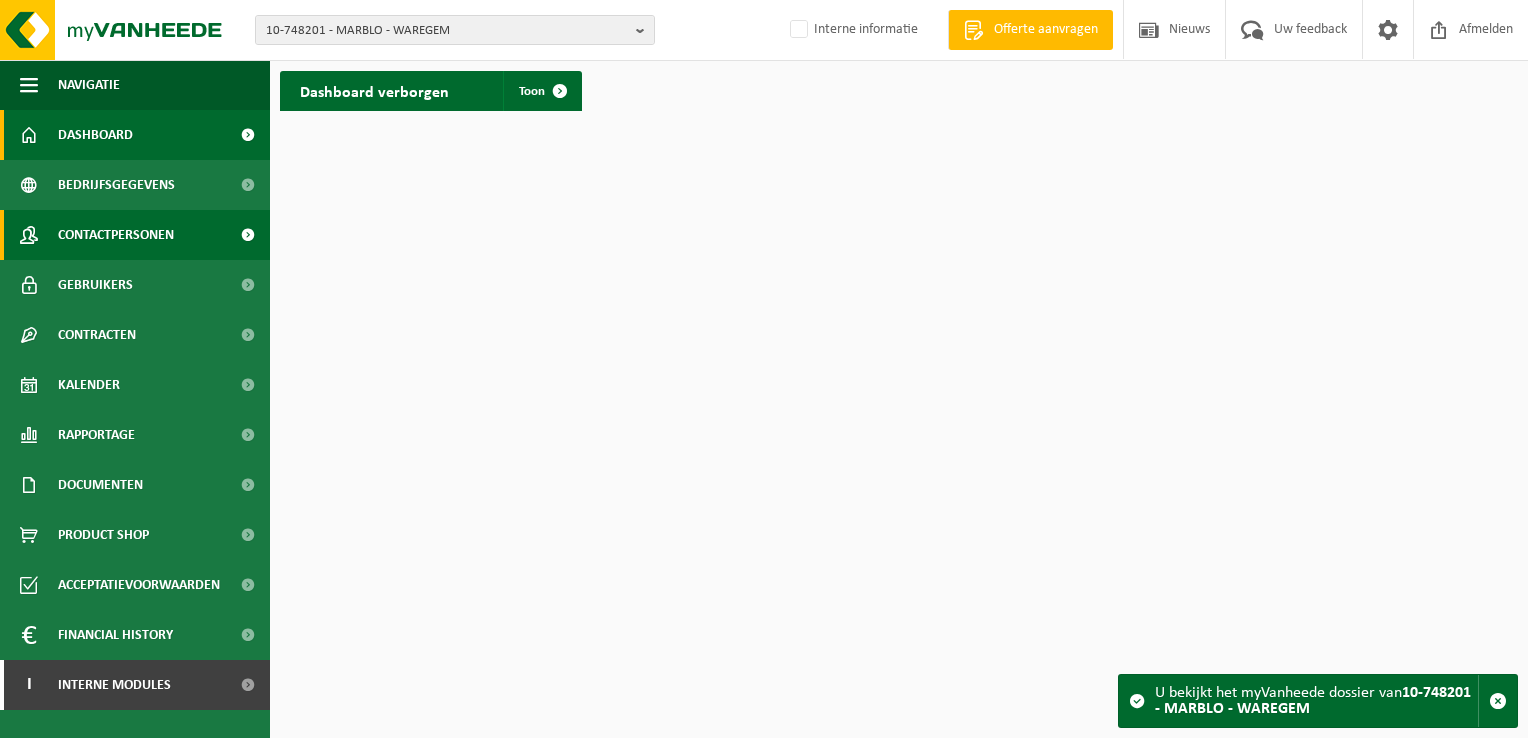click on "Contactpersonen" at bounding box center [116, 235] 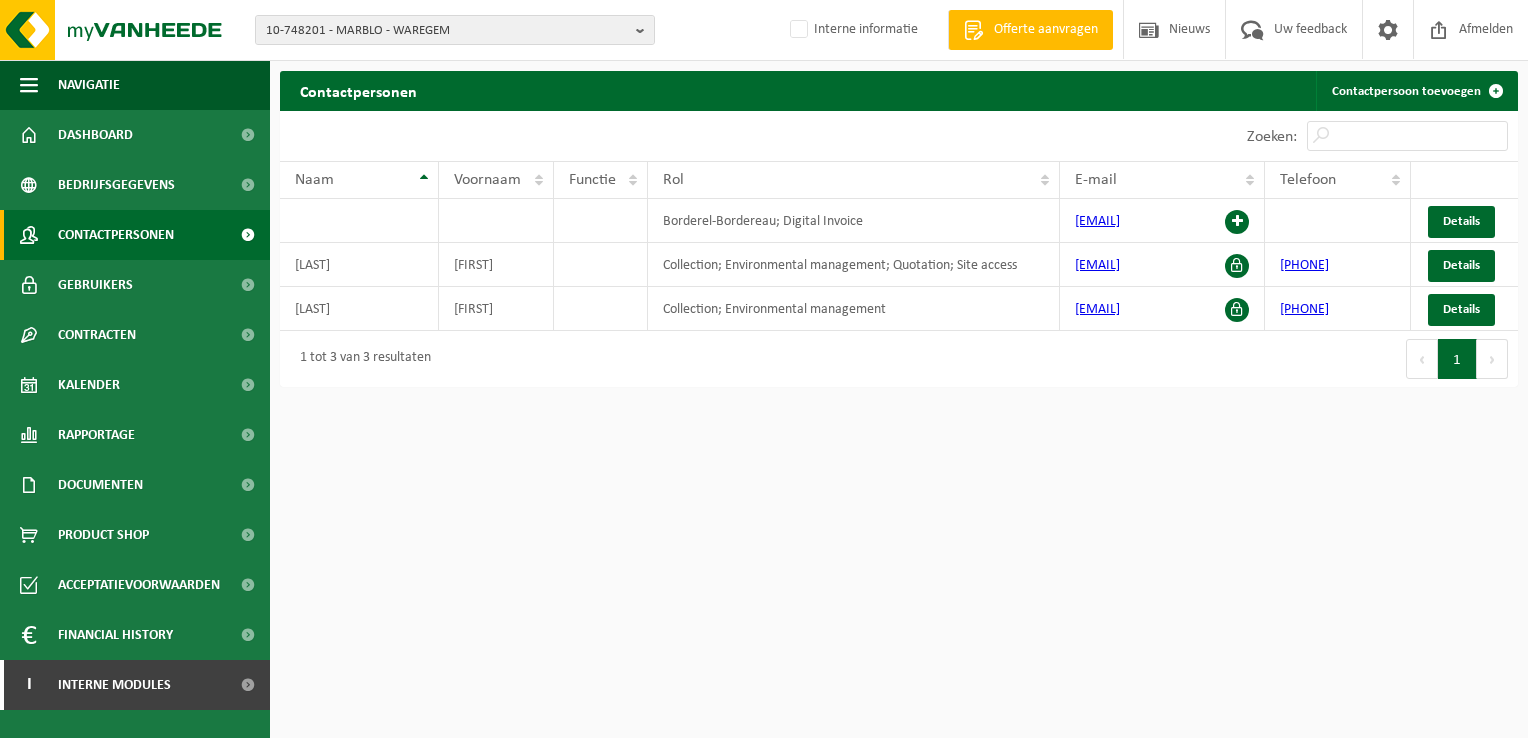 scroll, scrollTop: 0, scrollLeft: 0, axis: both 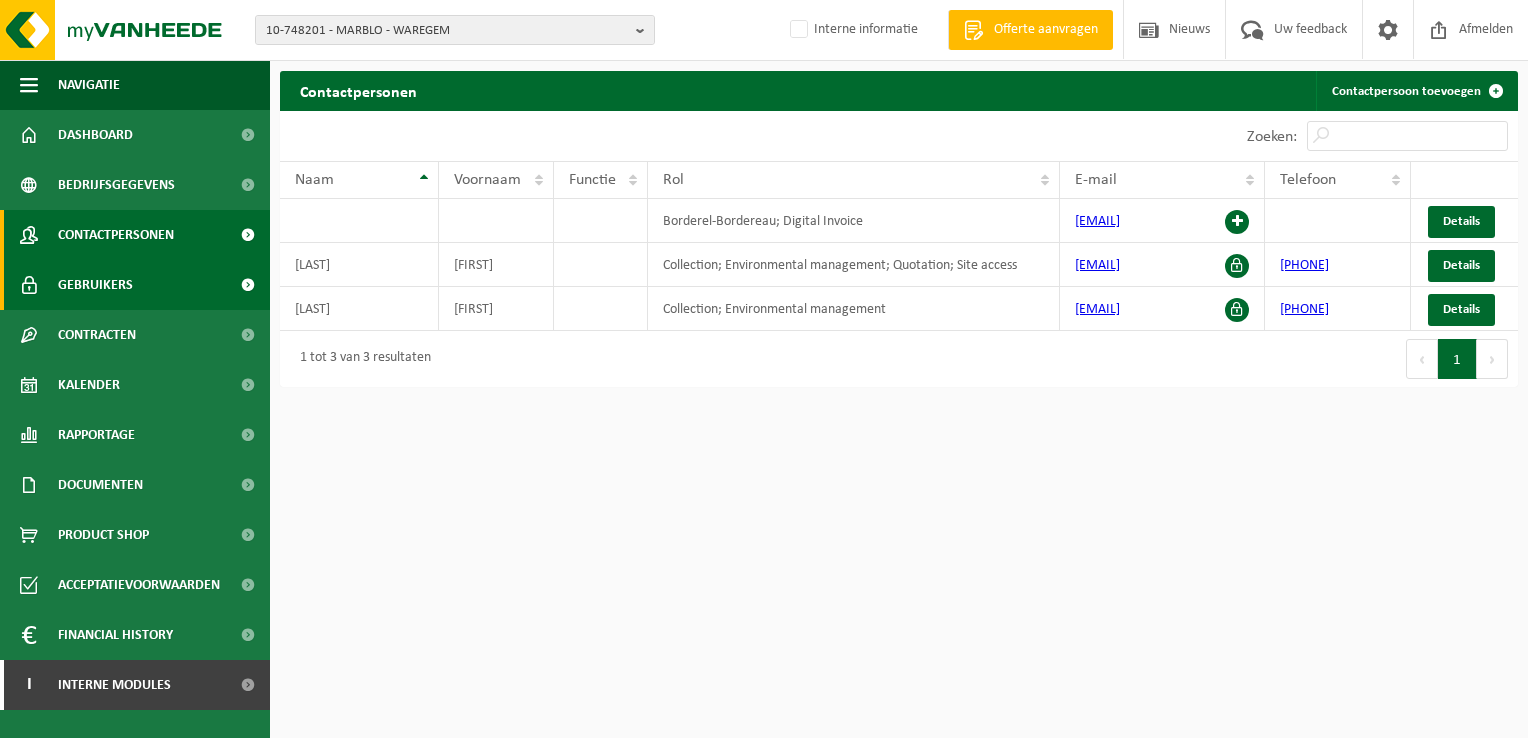 click on "Gebruikers" at bounding box center (95, 285) 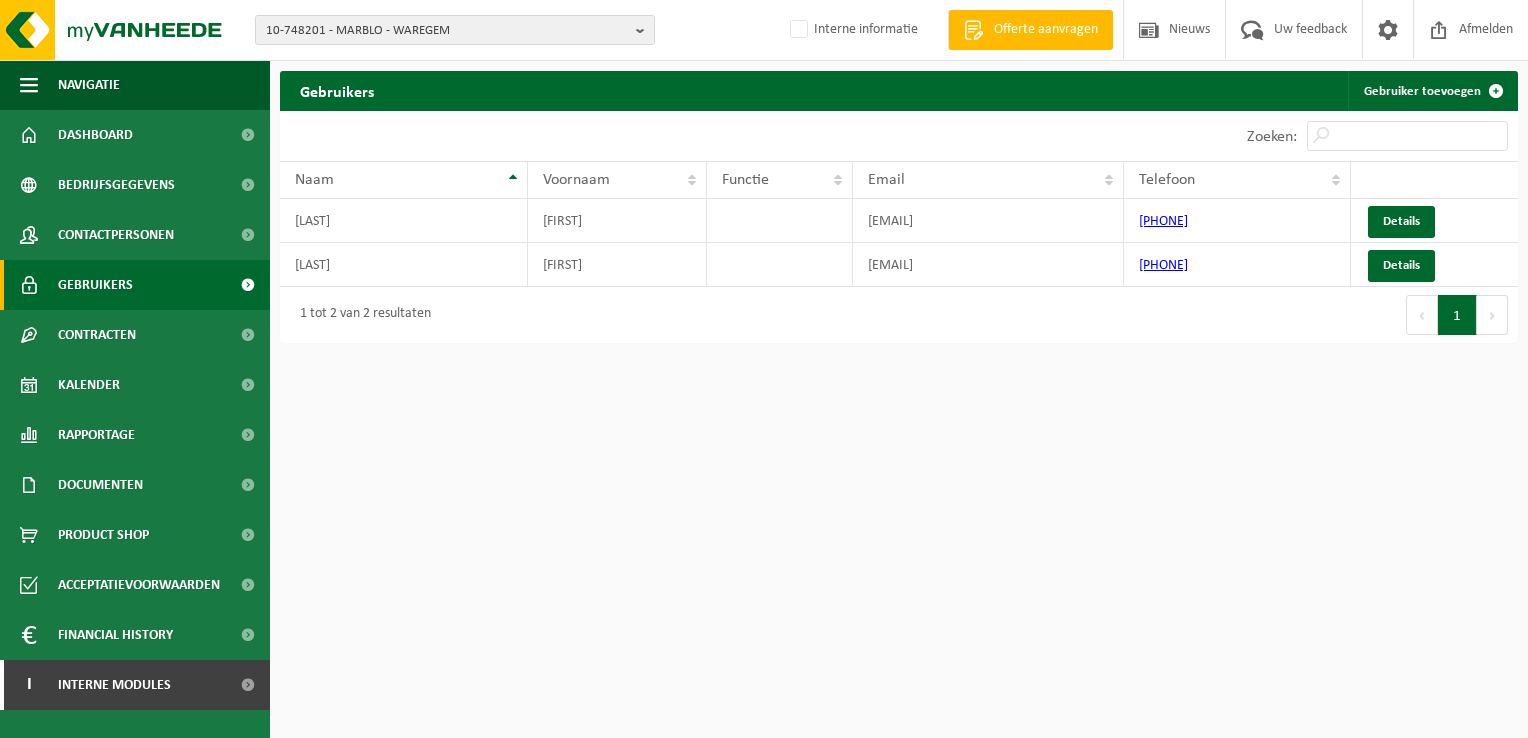 scroll, scrollTop: 0, scrollLeft: 0, axis: both 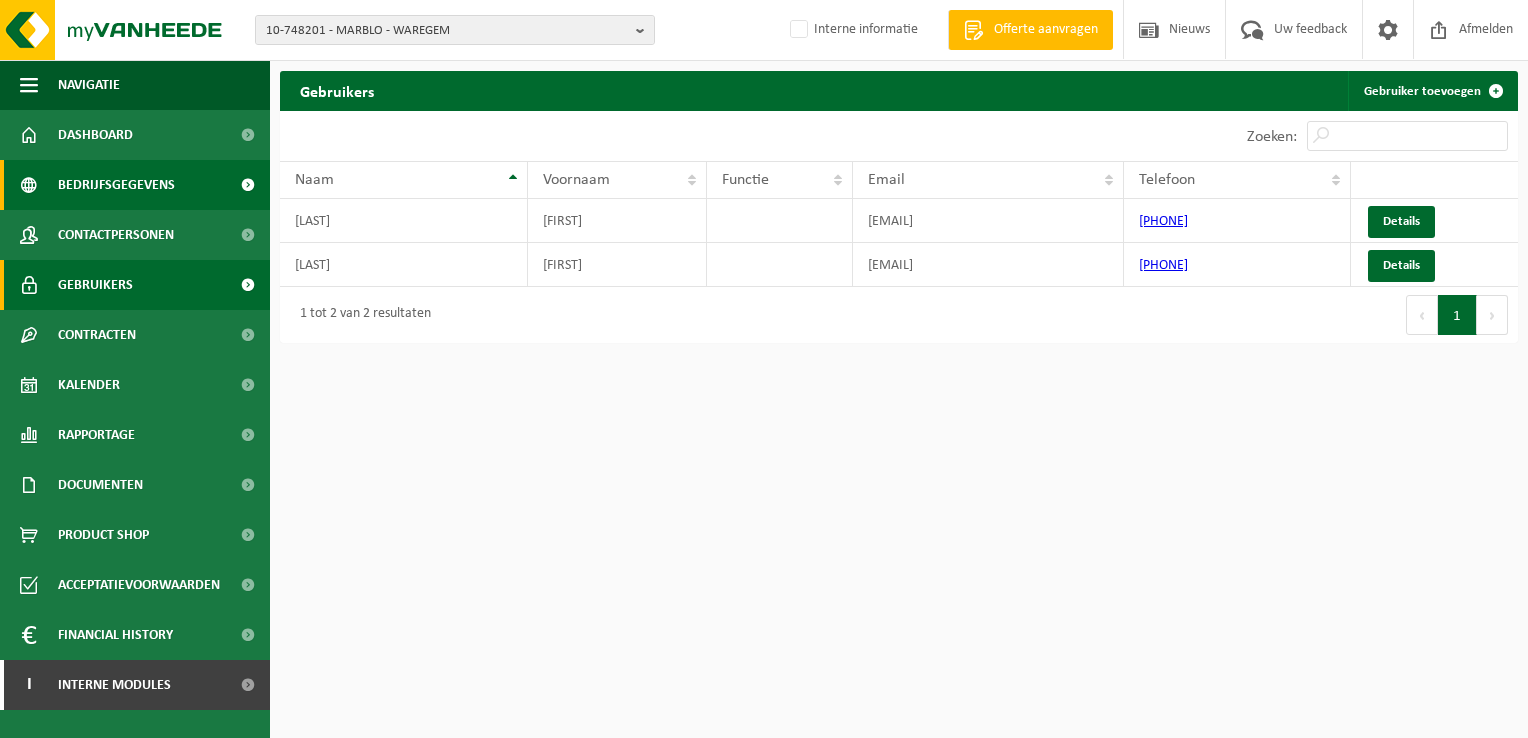 click on "Bedrijfsgegevens" at bounding box center [116, 185] 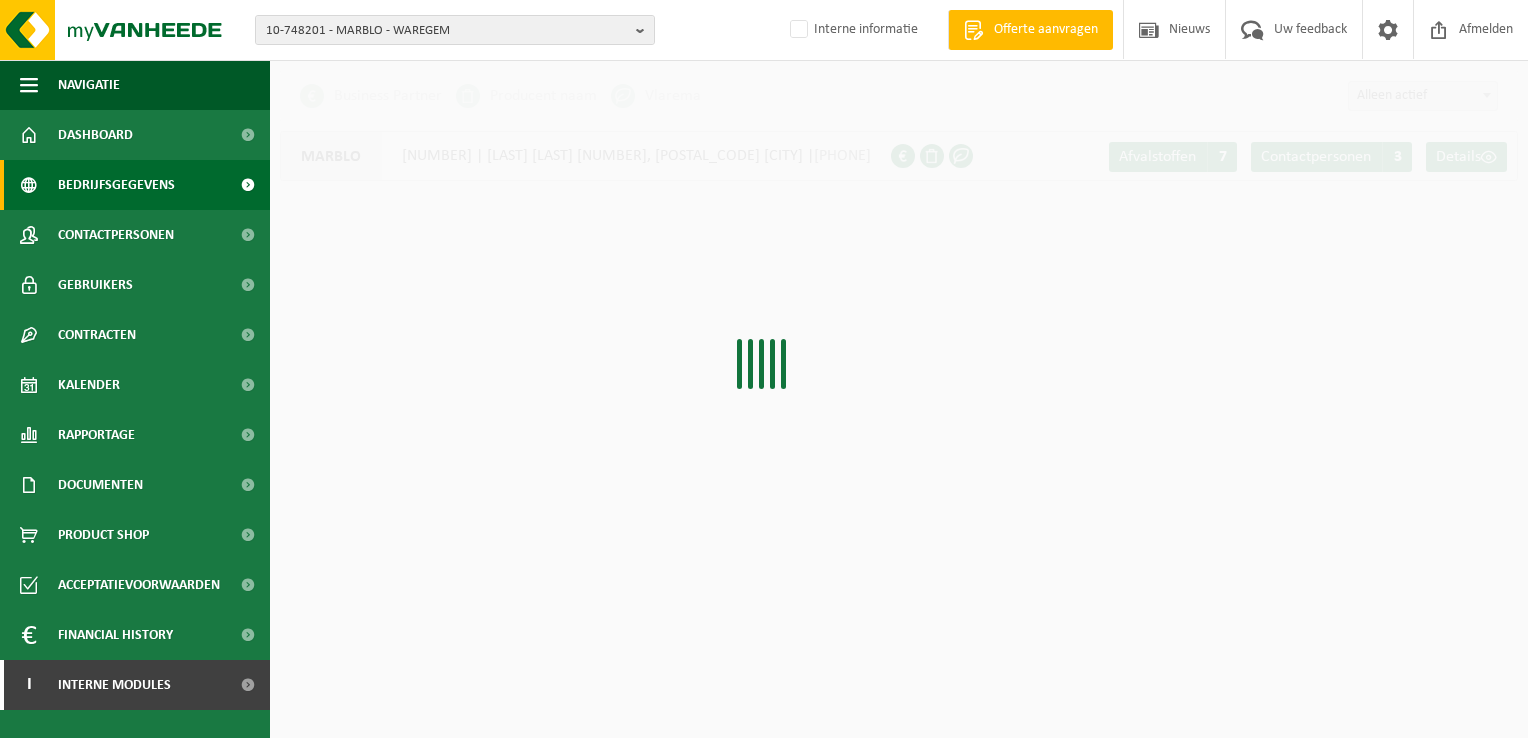 scroll, scrollTop: 0, scrollLeft: 0, axis: both 